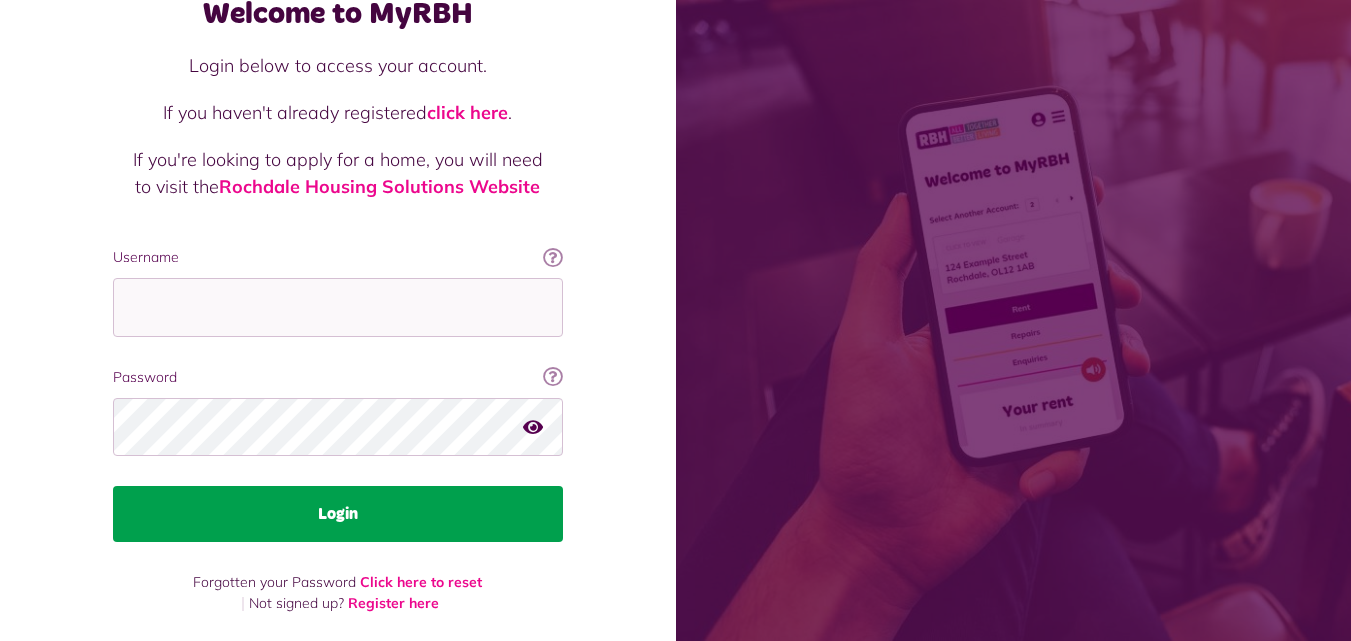 scroll, scrollTop: 127, scrollLeft: 0, axis: vertical 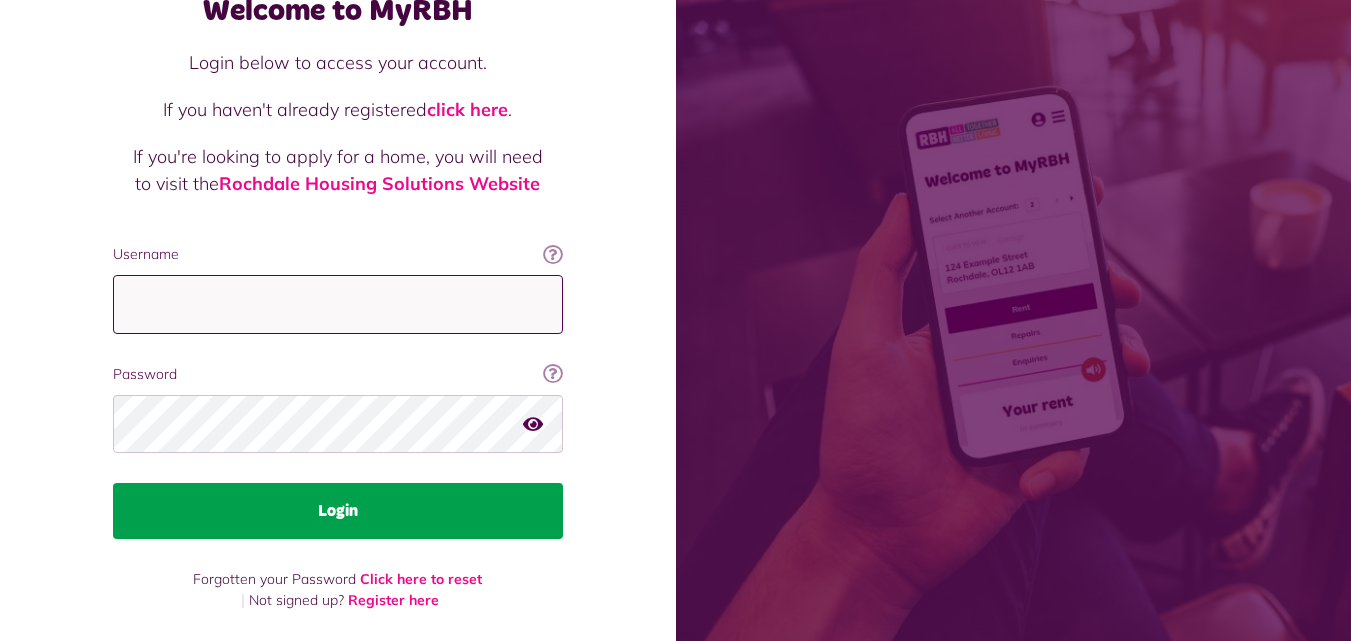 type on "**********" 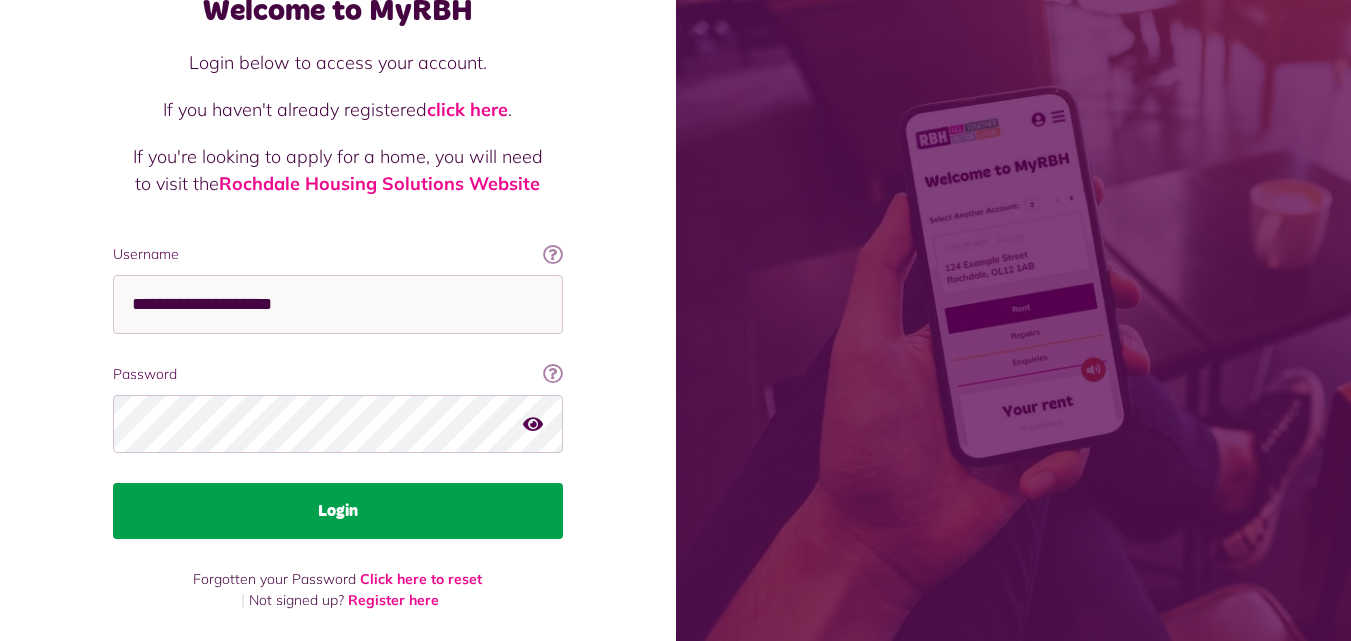 click on "Login" at bounding box center (338, 511) 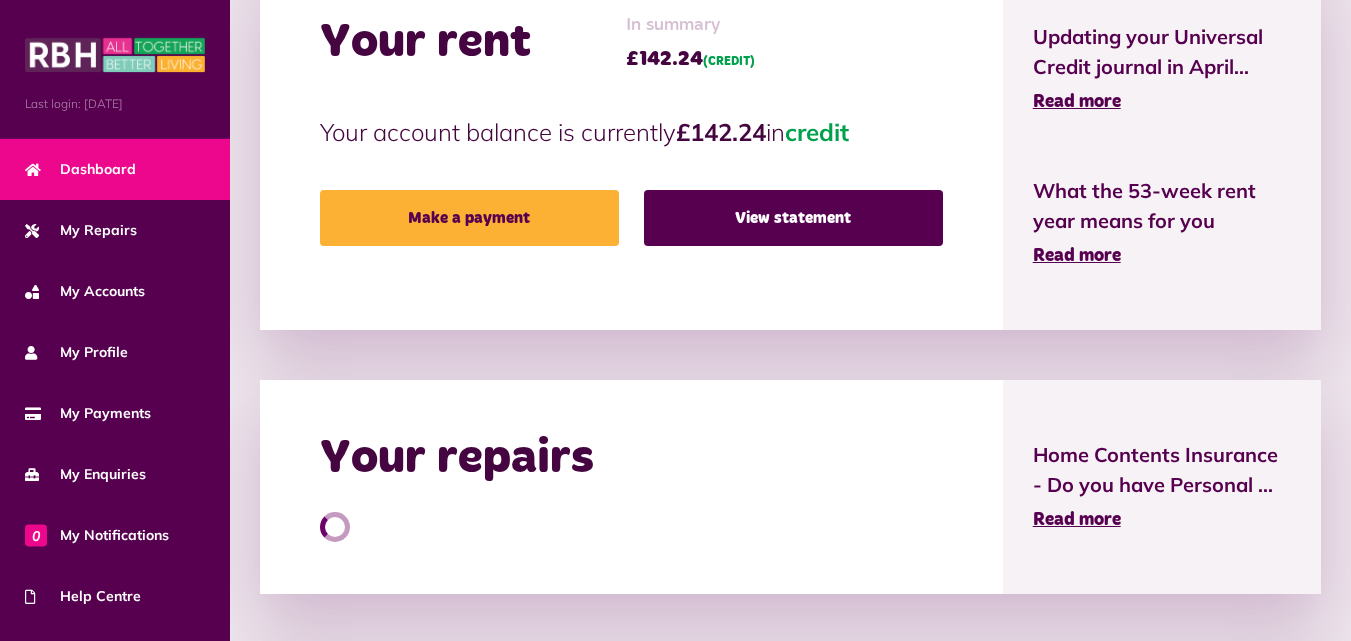 scroll, scrollTop: 700, scrollLeft: 0, axis: vertical 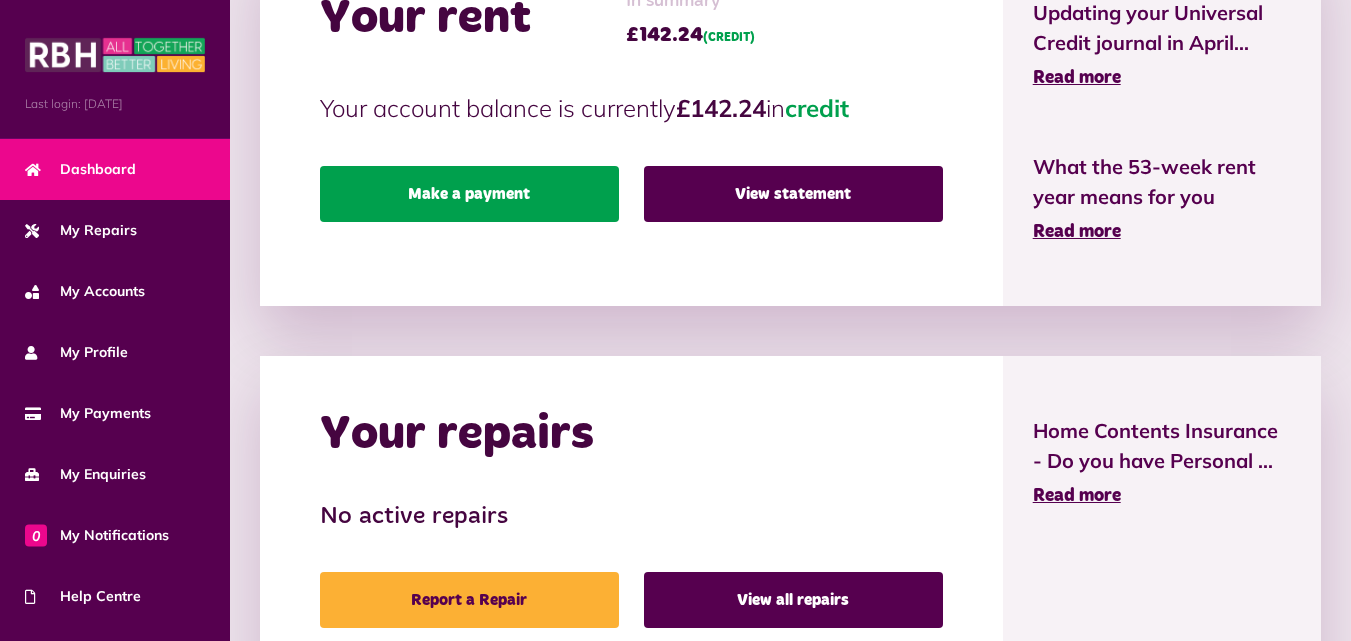 click on "Make a payment" at bounding box center [469, 194] 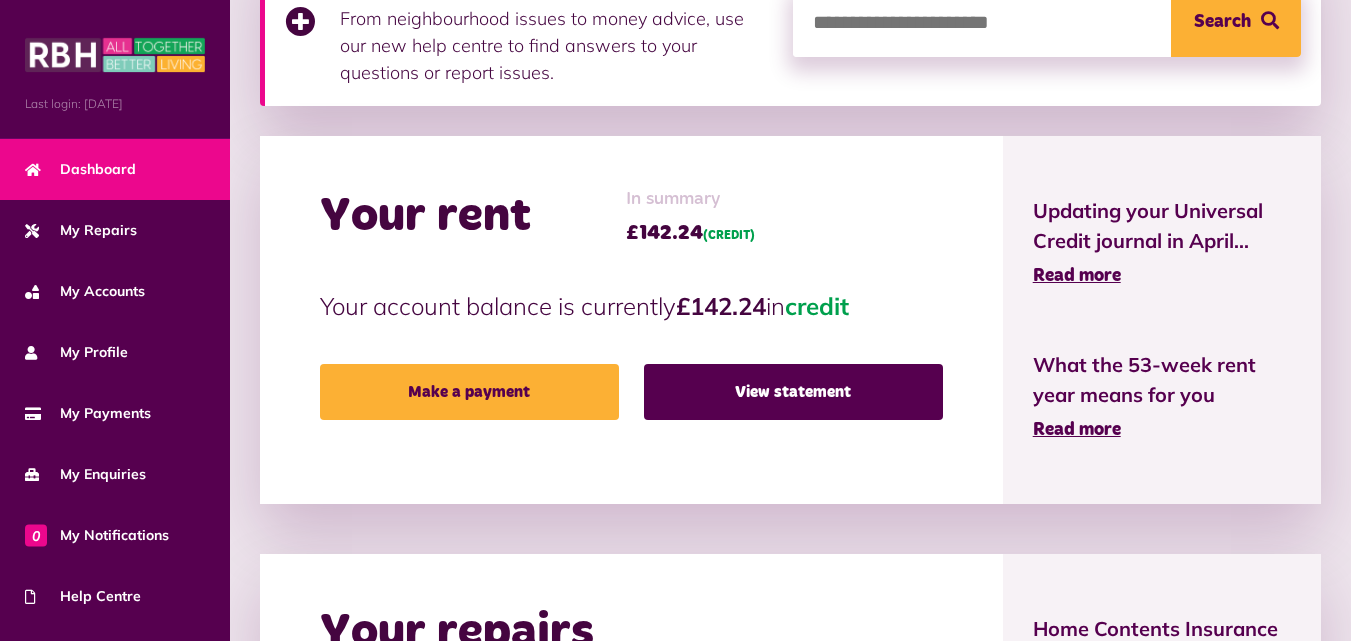 scroll, scrollTop: 500, scrollLeft: 0, axis: vertical 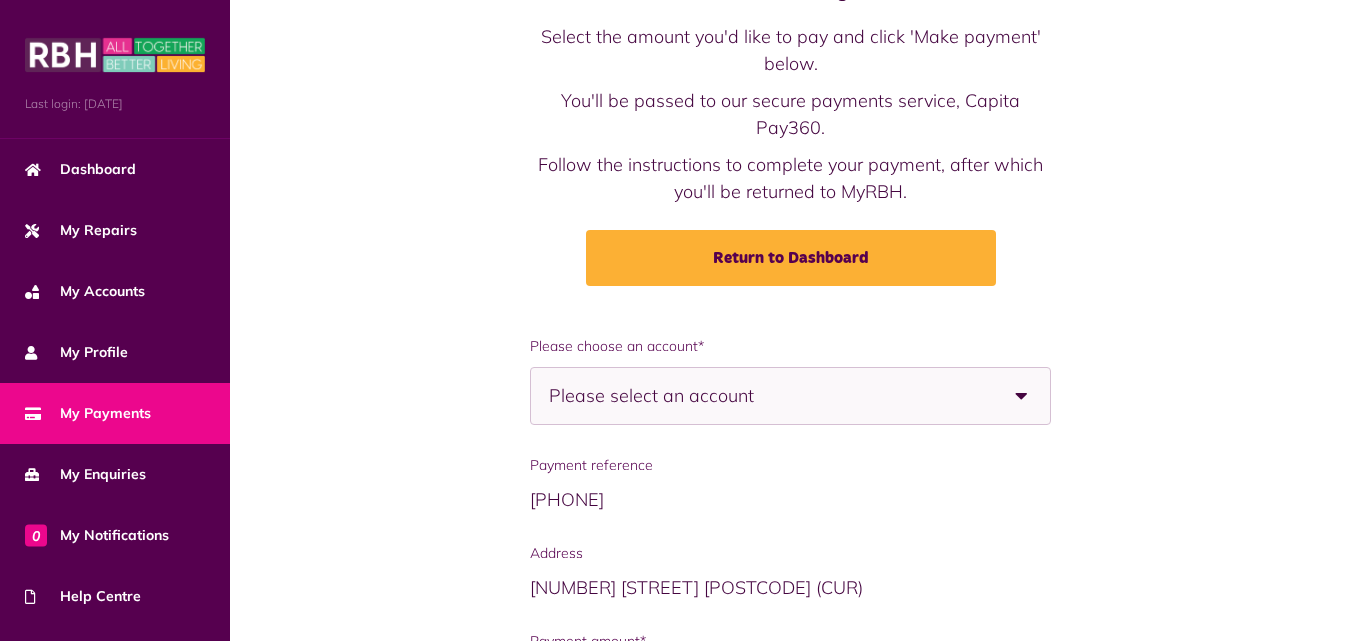 click on "Please select an account" at bounding box center [790, 396] 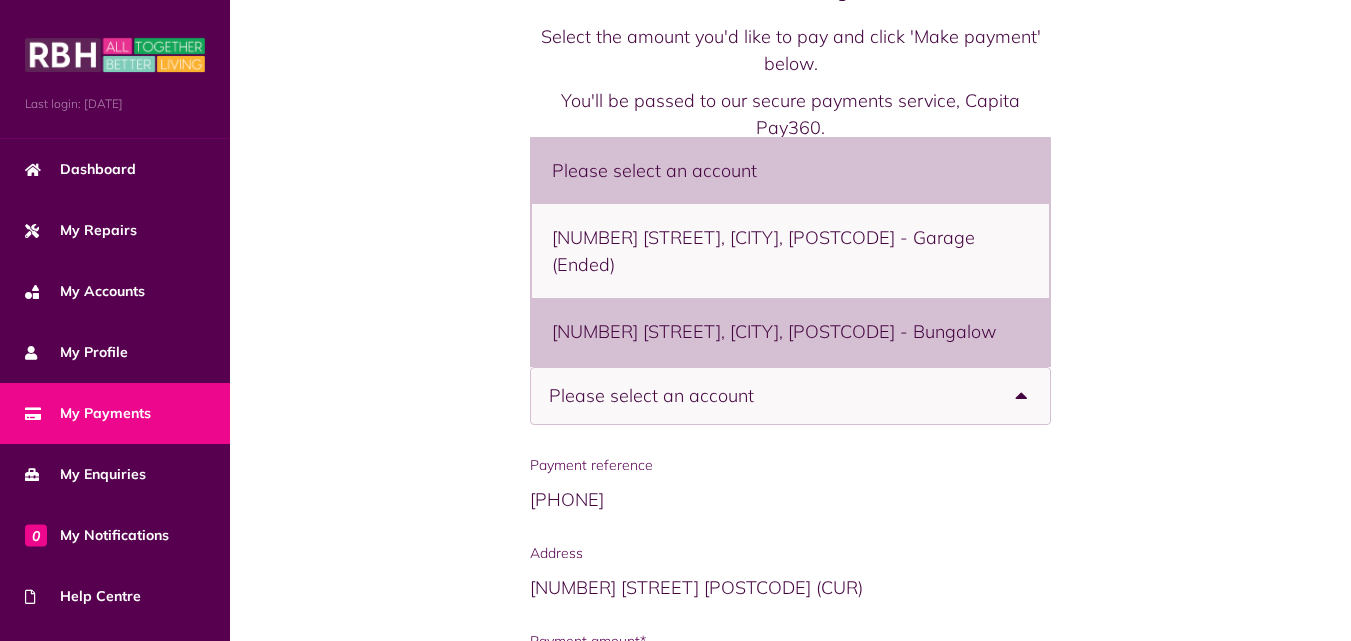 click on "9 Samuel Ashworth Street, Rochdale, OL12 0AY - Bungalow" at bounding box center (790, 331) 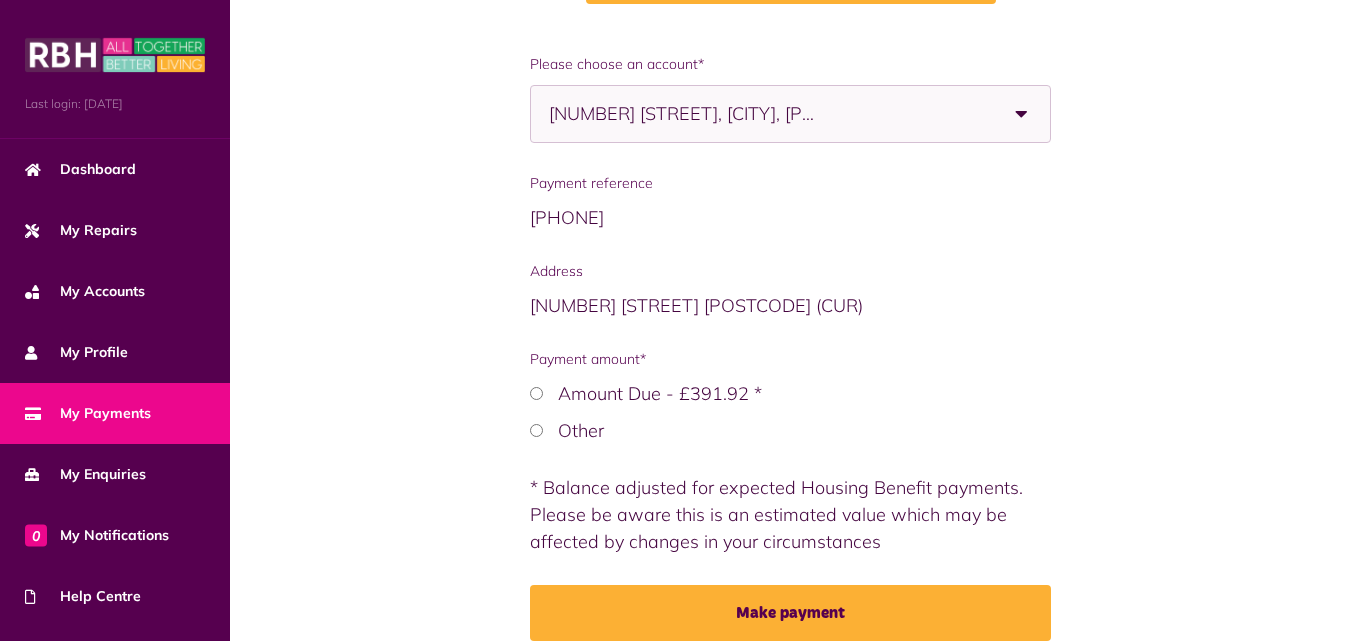 scroll, scrollTop: 472, scrollLeft: 0, axis: vertical 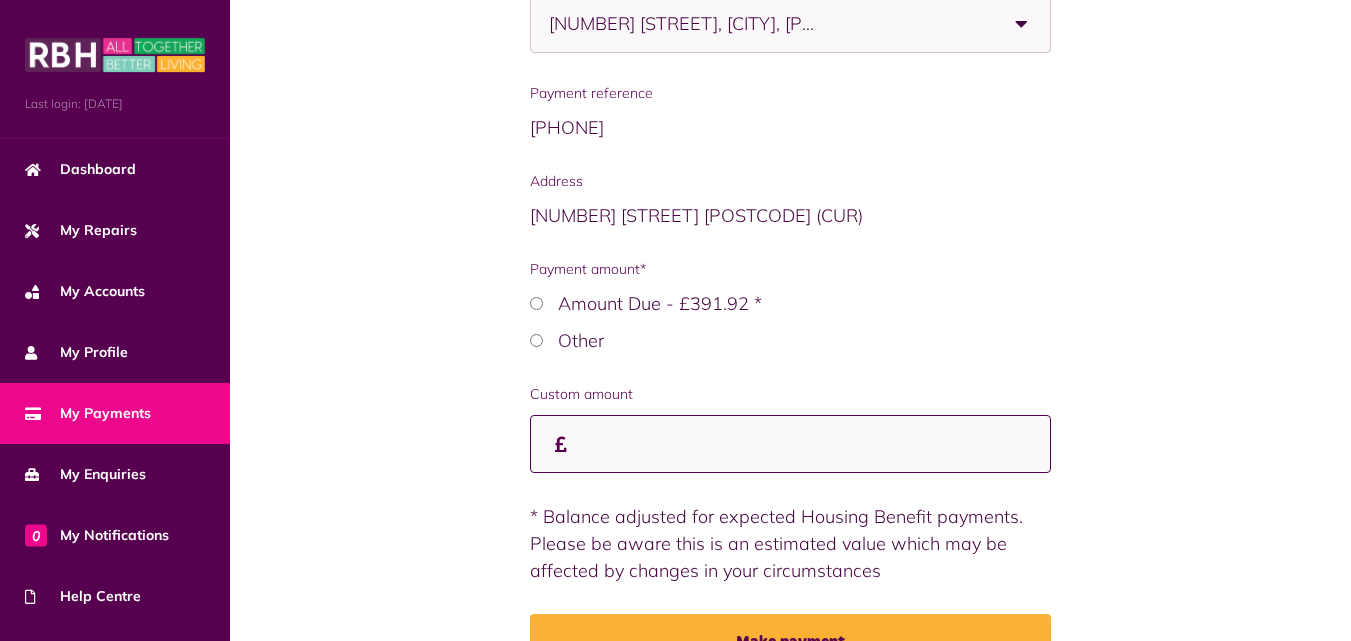 click on "Payment amount*" at bounding box center (0, 0) 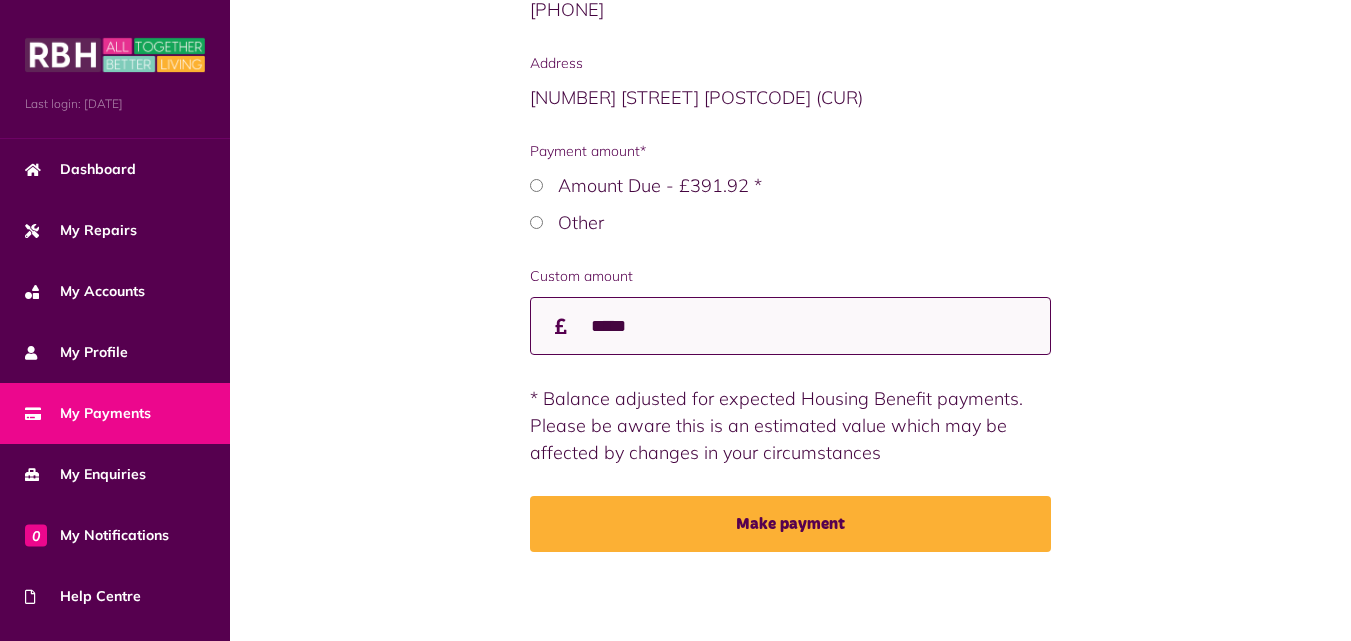 scroll, scrollTop: 591, scrollLeft: 0, axis: vertical 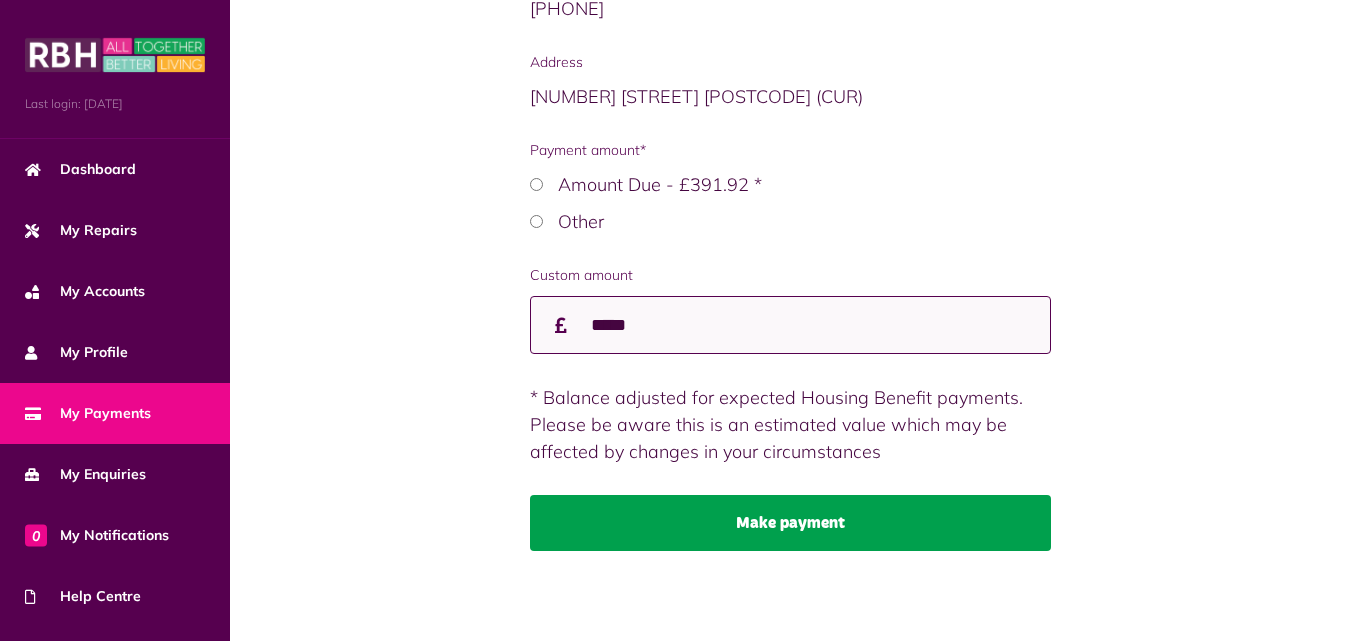 type on "*****" 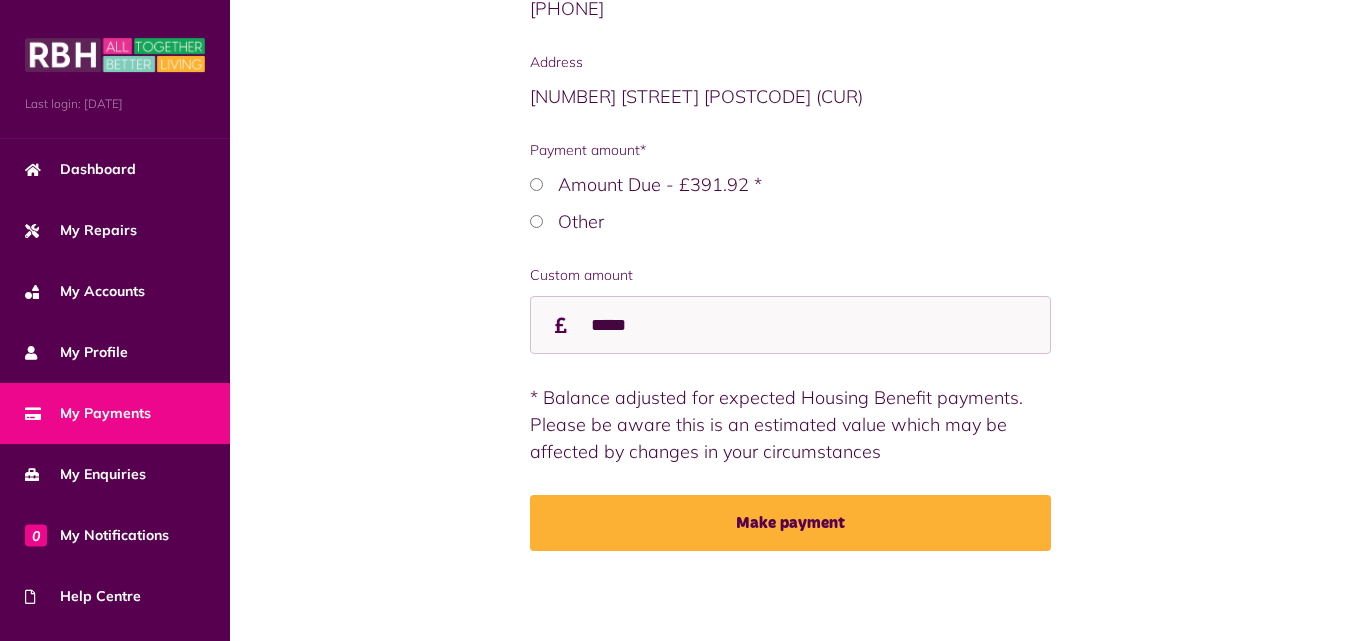 click on "Make payment" at bounding box center [790, 523] 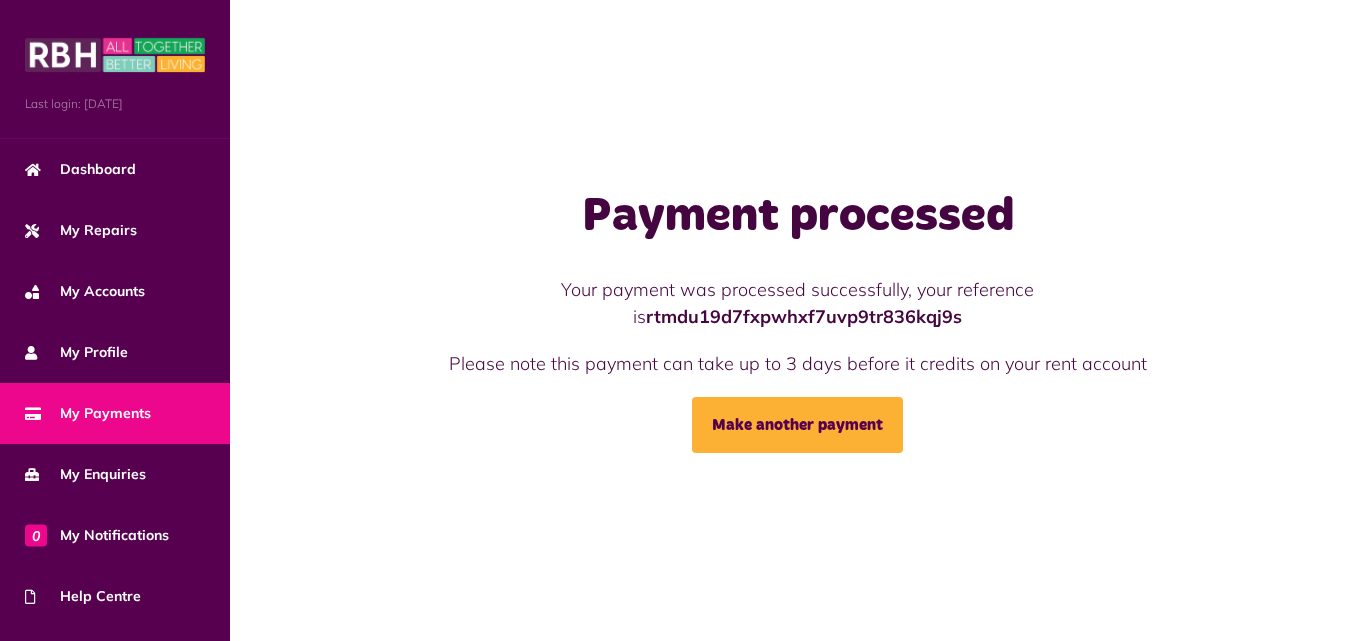 scroll, scrollTop: 0, scrollLeft: 0, axis: both 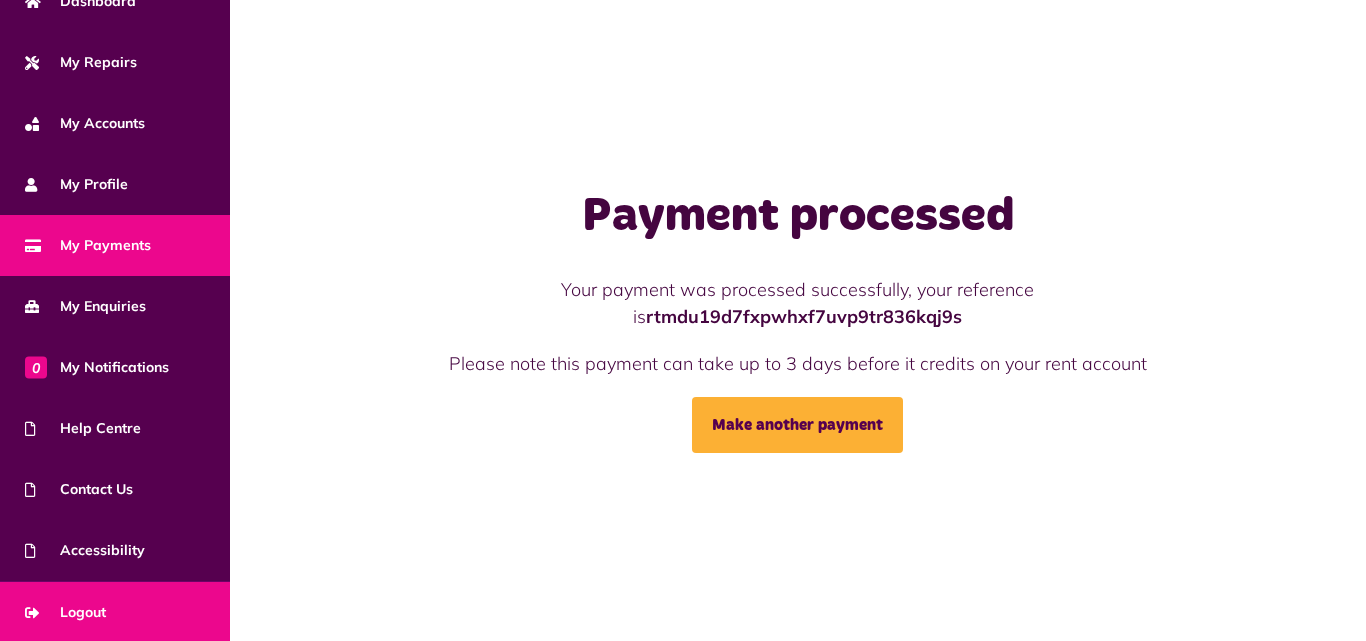 click on "Logout" at bounding box center (65, 612) 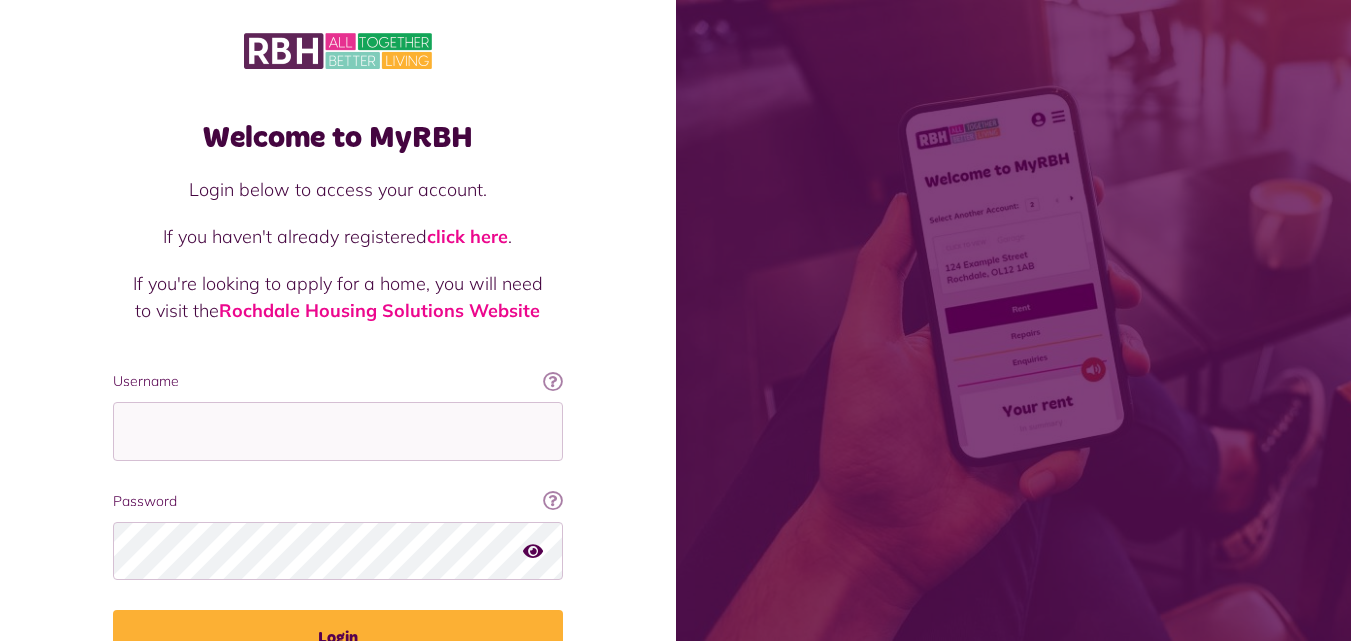scroll, scrollTop: 0, scrollLeft: 0, axis: both 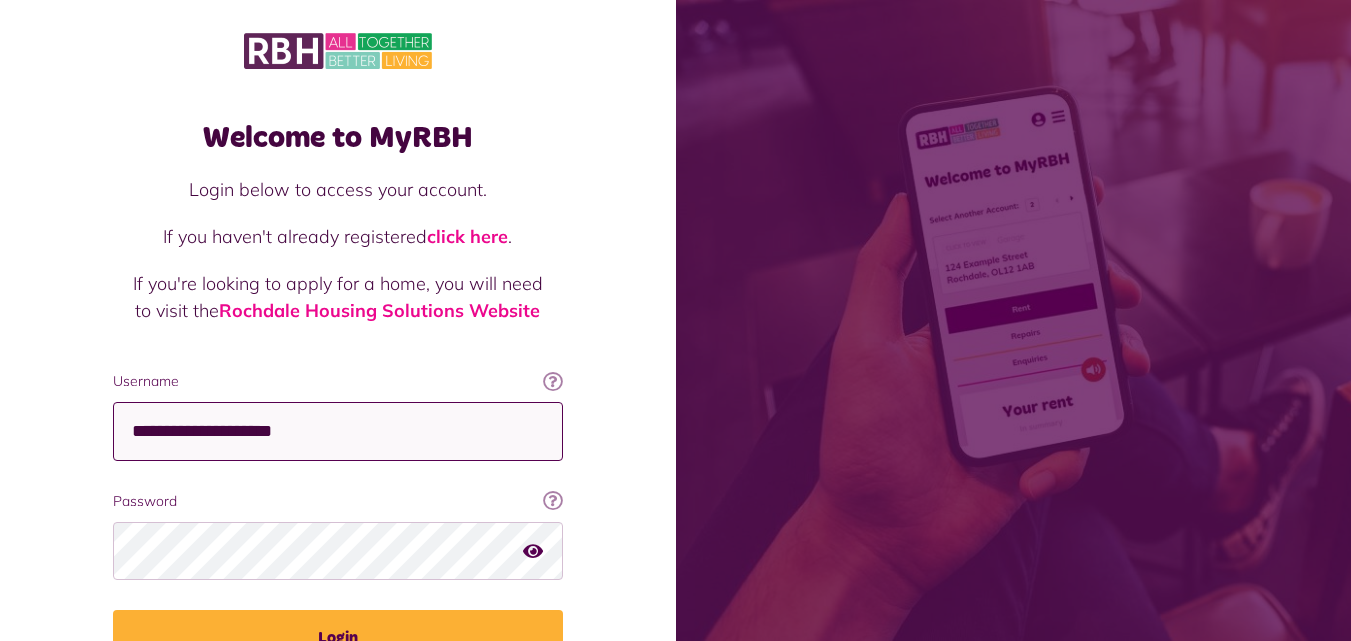 click on "**********" at bounding box center [338, 431] 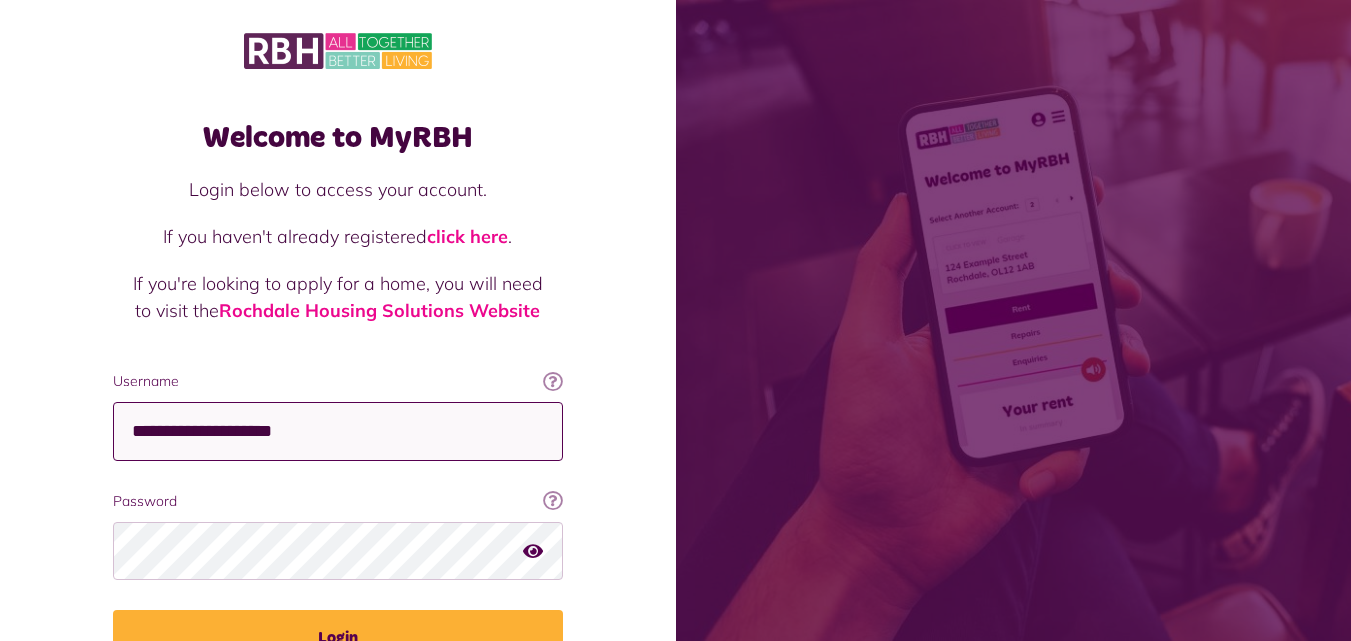 type on "**********" 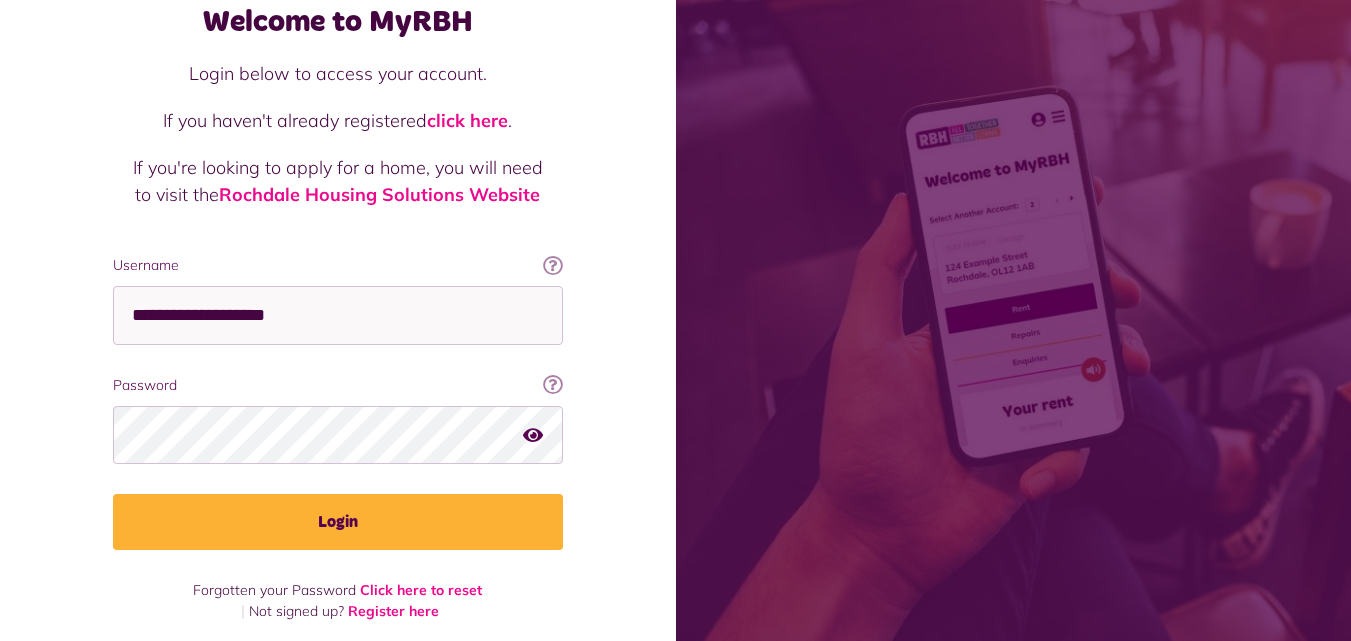 scroll, scrollTop: 127, scrollLeft: 0, axis: vertical 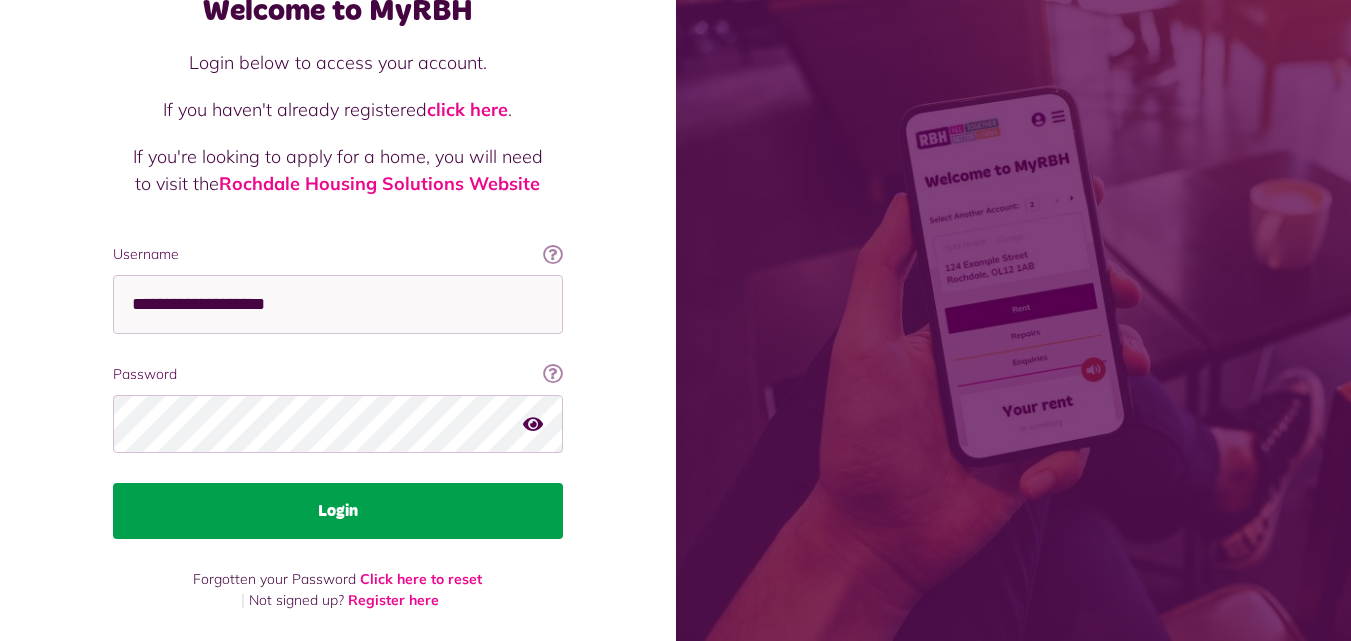 click on "Login" at bounding box center [338, 511] 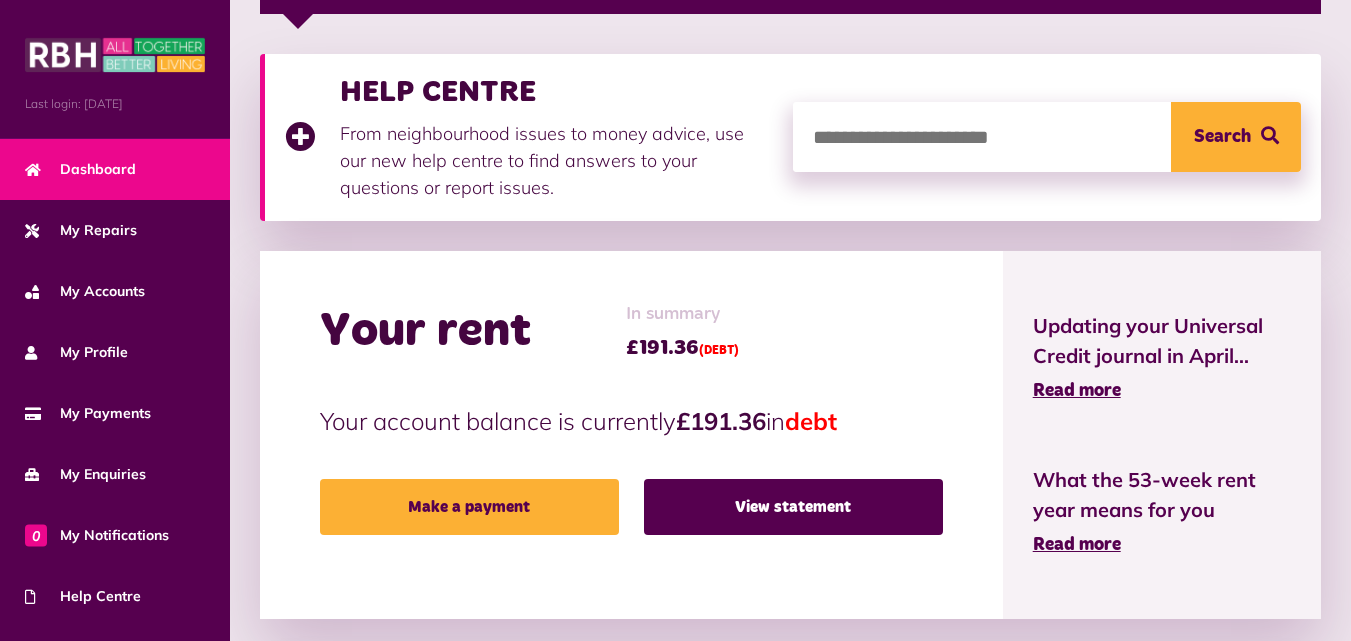 scroll, scrollTop: 500, scrollLeft: 0, axis: vertical 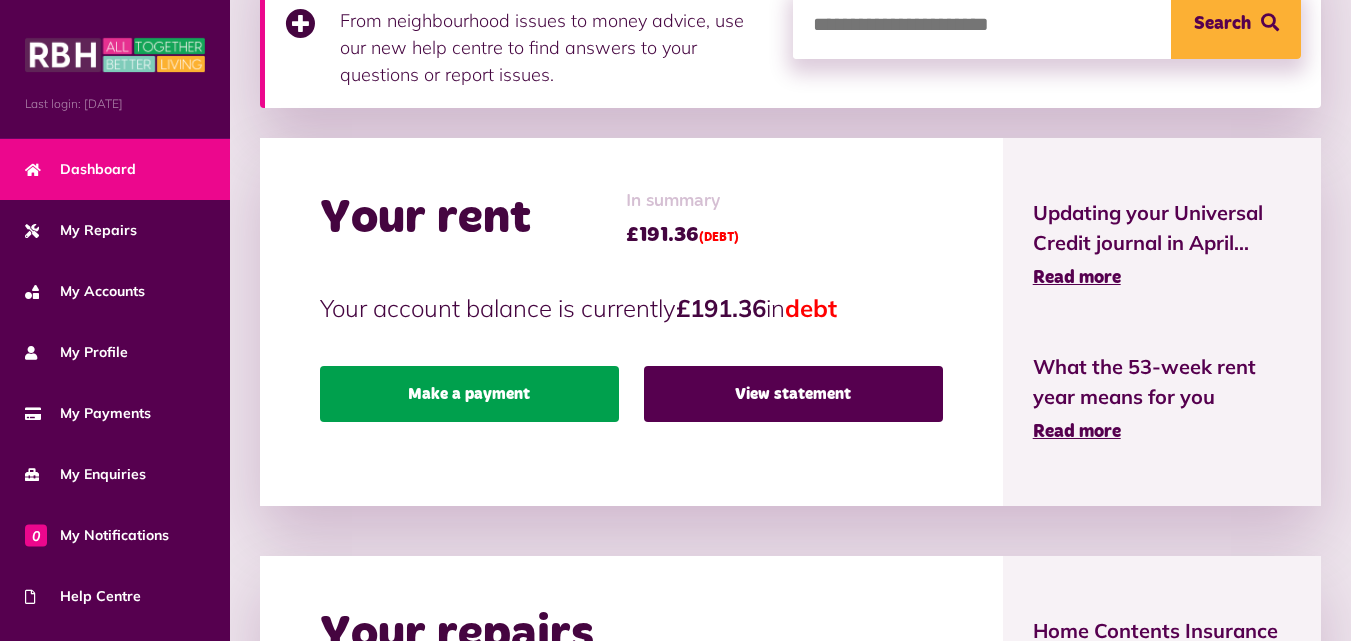 click on "Make a payment" at bounding box center [469, 394] 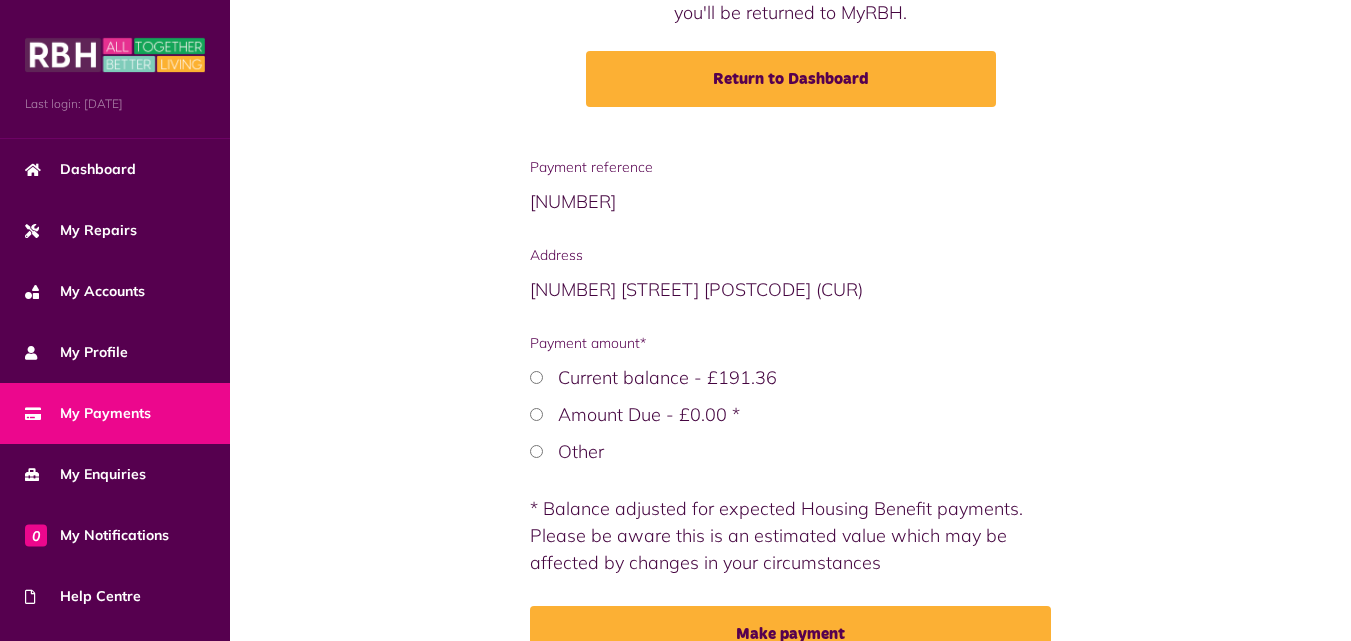 scroll, scrollTop: 390, scrollLeft: 0, axis: vertical 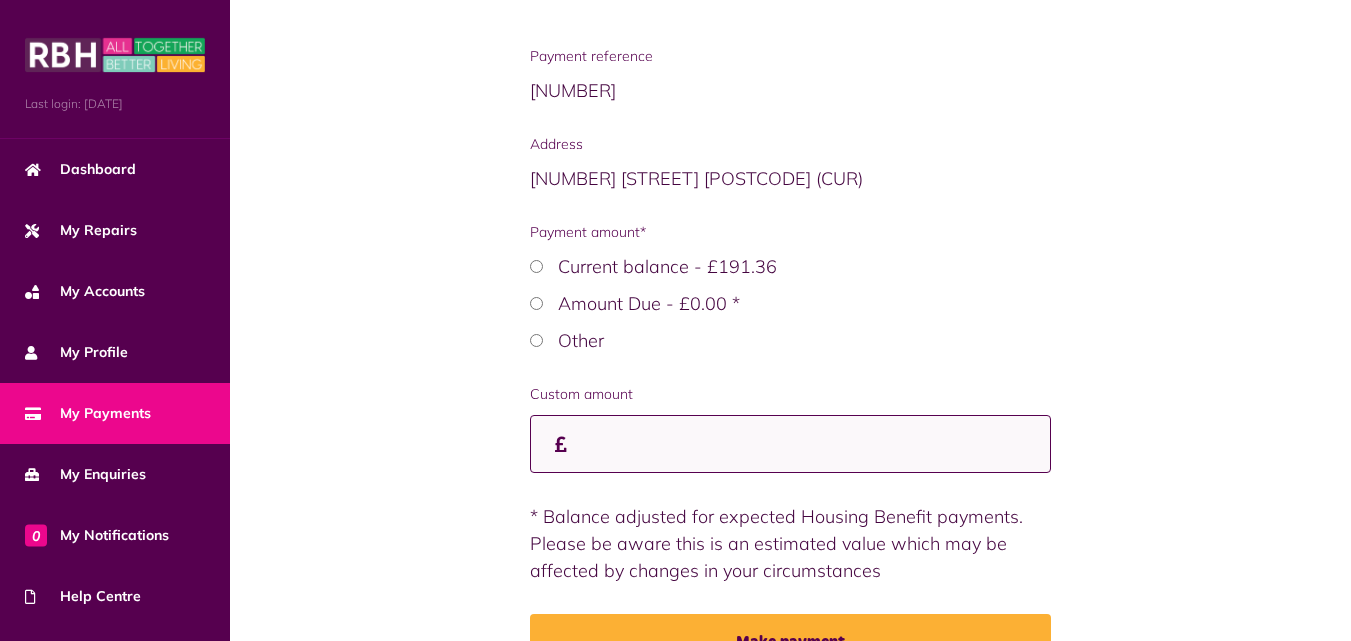 click on "Custom amount" at bounding box center [790, 444] 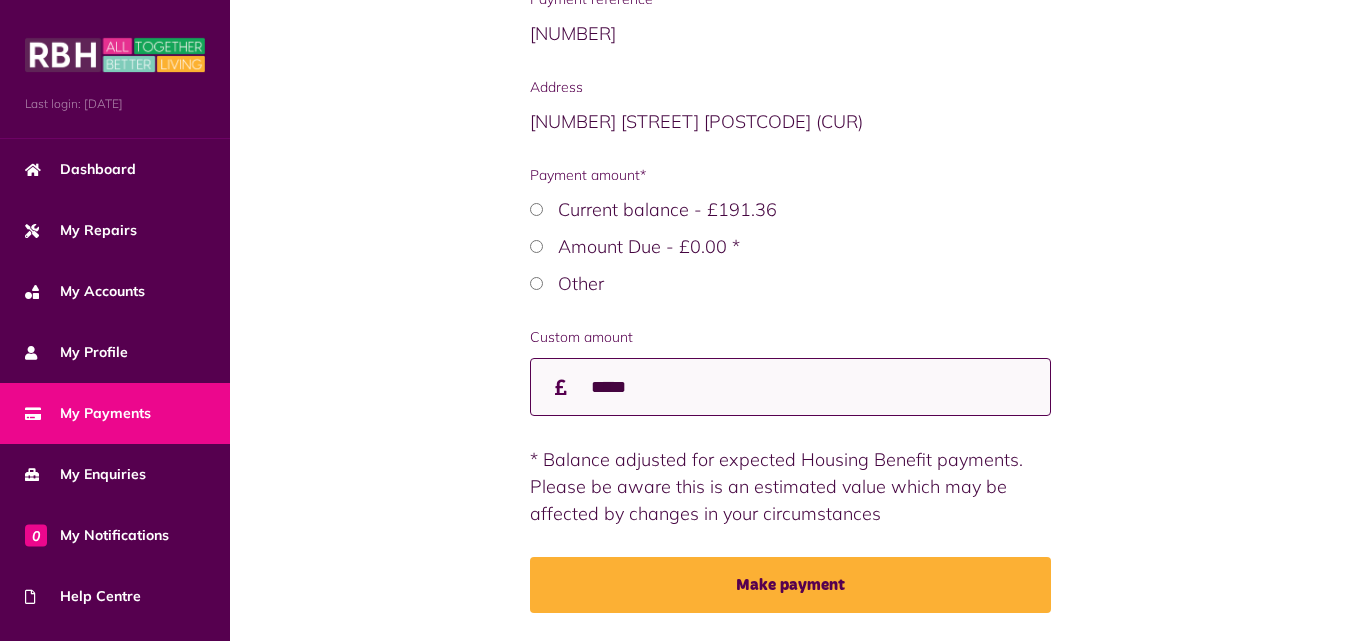 scroll, scrollTop: 509, scrollLeft: 0, axis: vertical 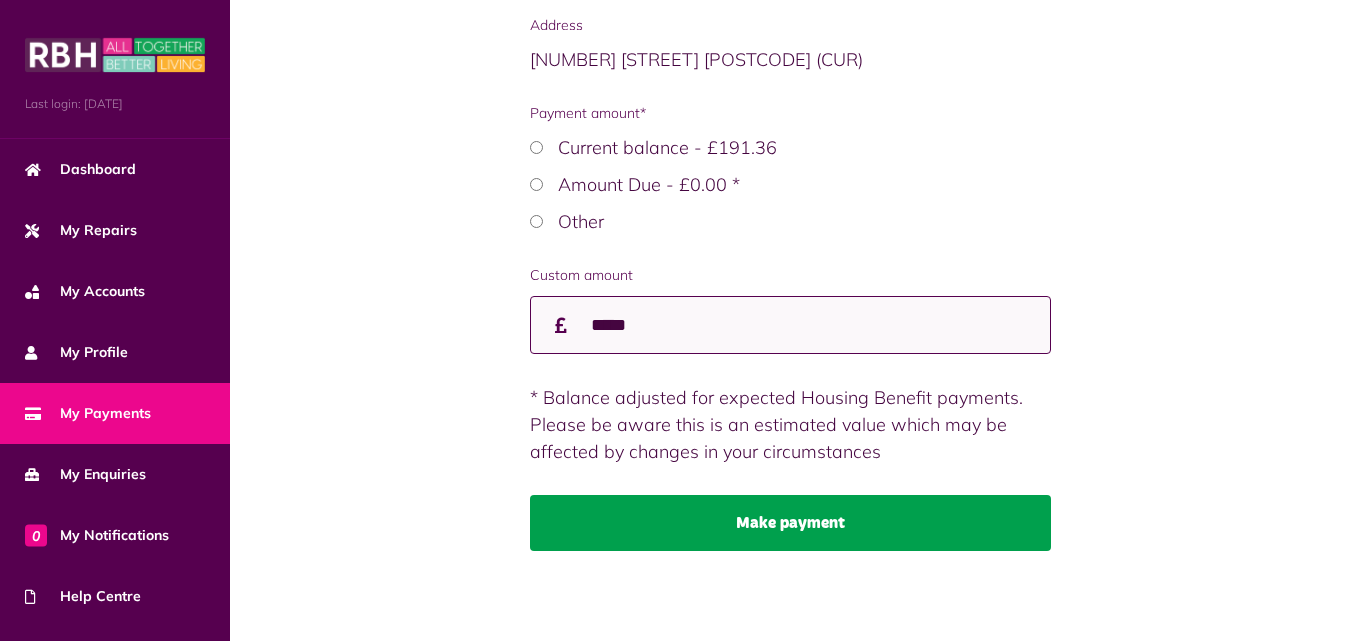 type on "*****" 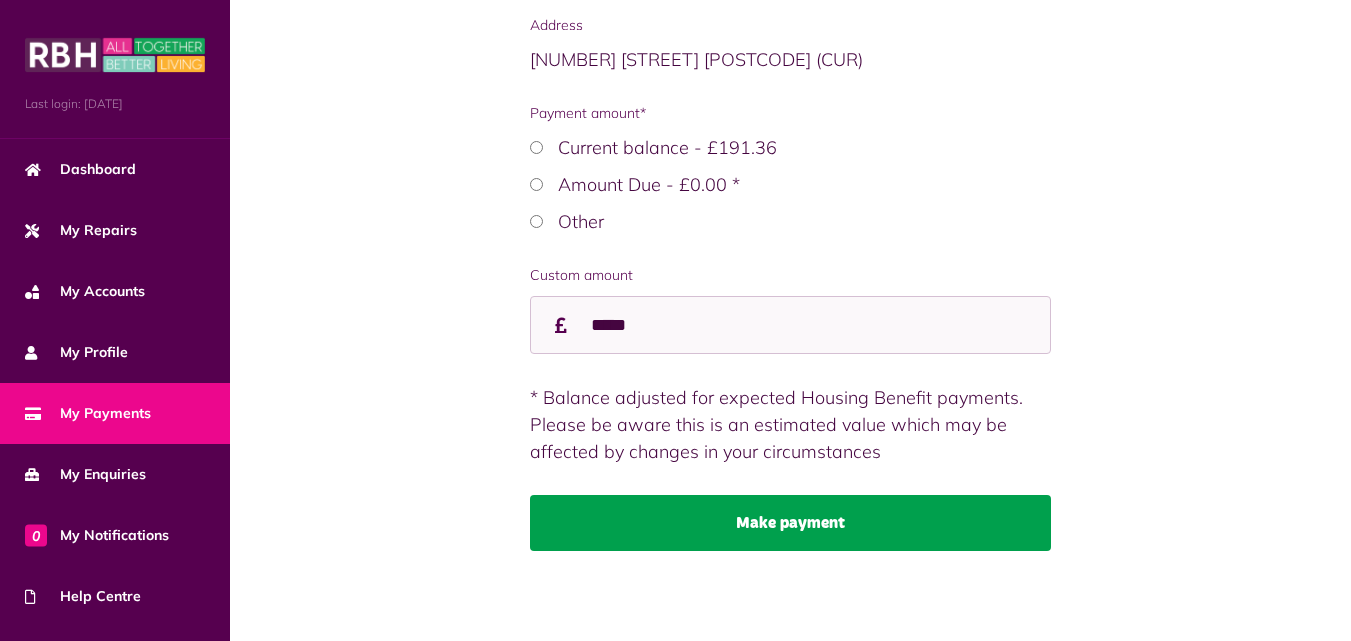 click on "Make payment" at bounding box center [790, 523] 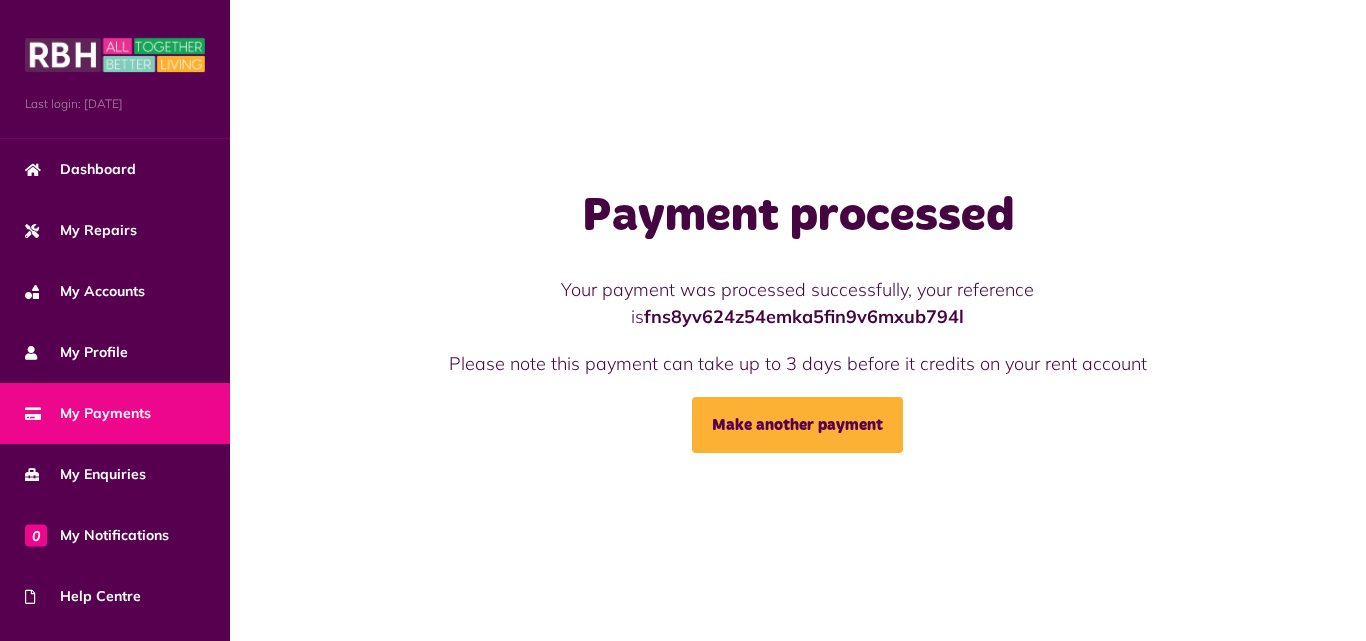 scroll, scrollTop: 0, scrollLeft: 0, axis: both 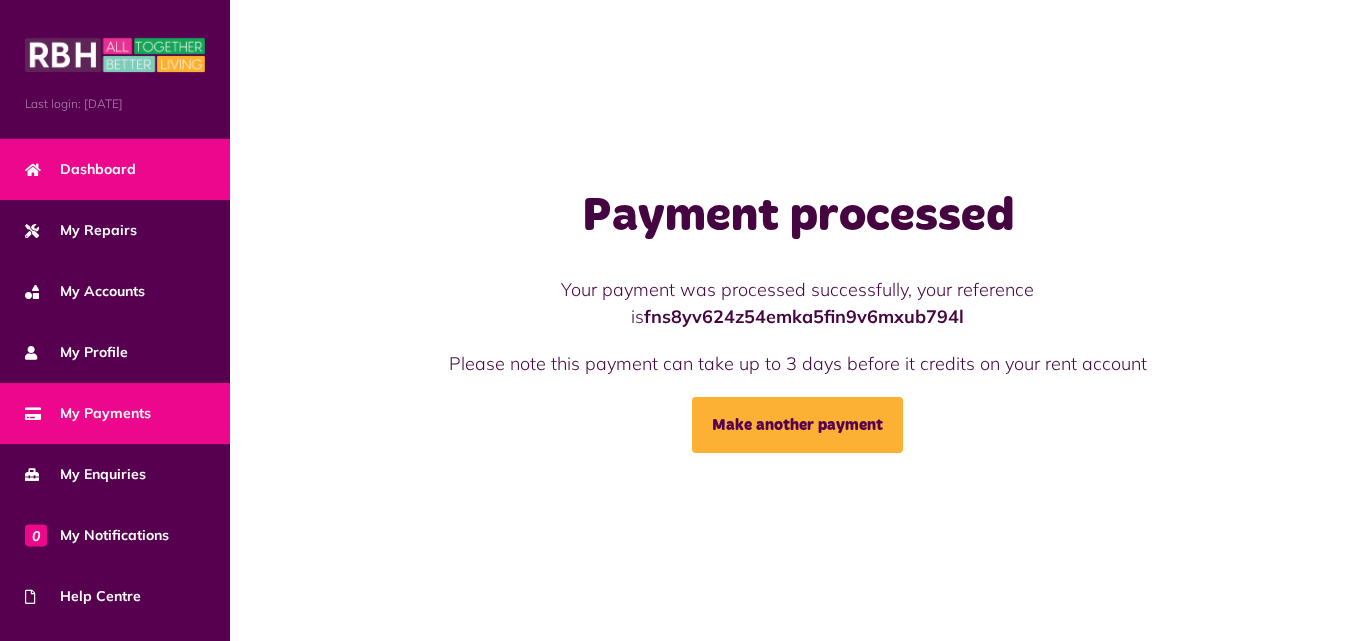click on "Dashboard" at bounding box center [80, 169] 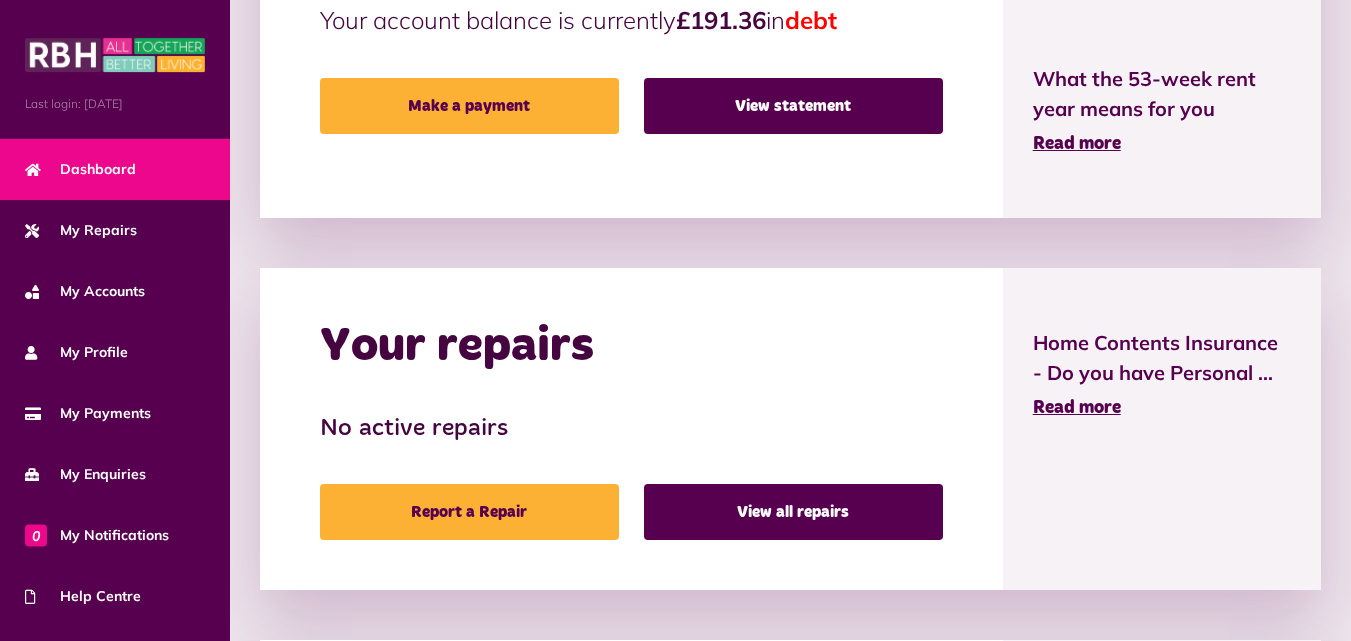 scroll, scrollTop: 780, scrollLeft: 0, axis: vertical 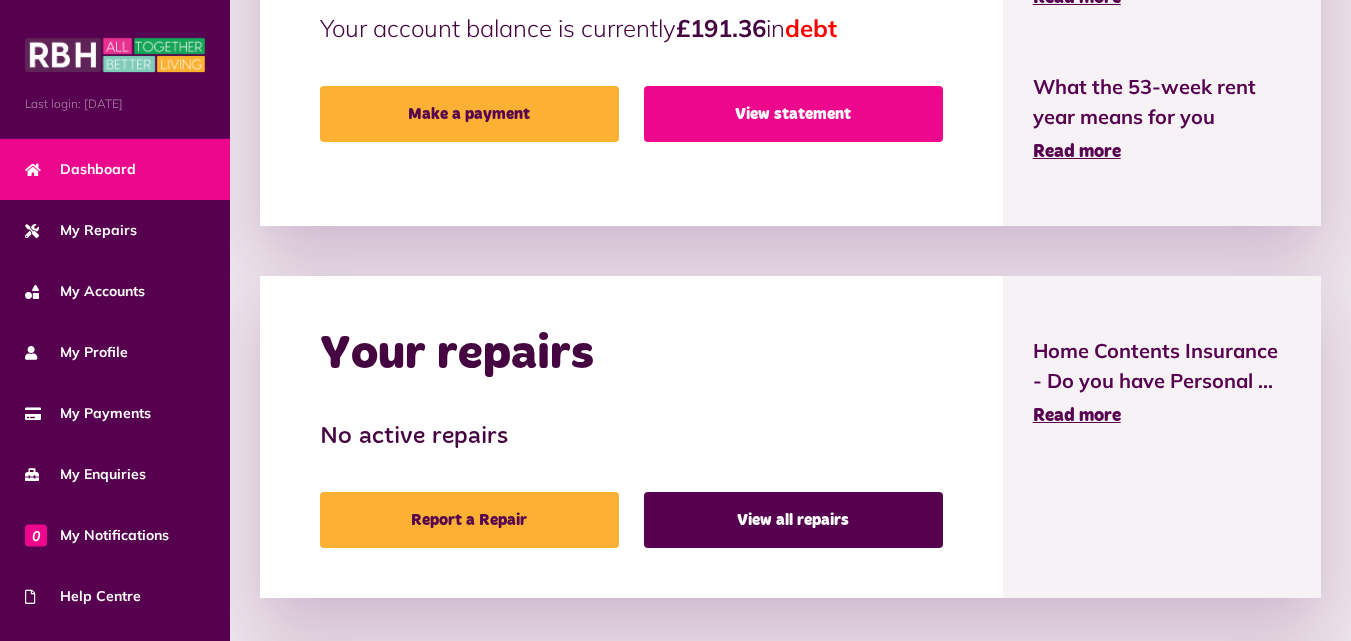 click on "View statement" at bounding box center (793, 114) 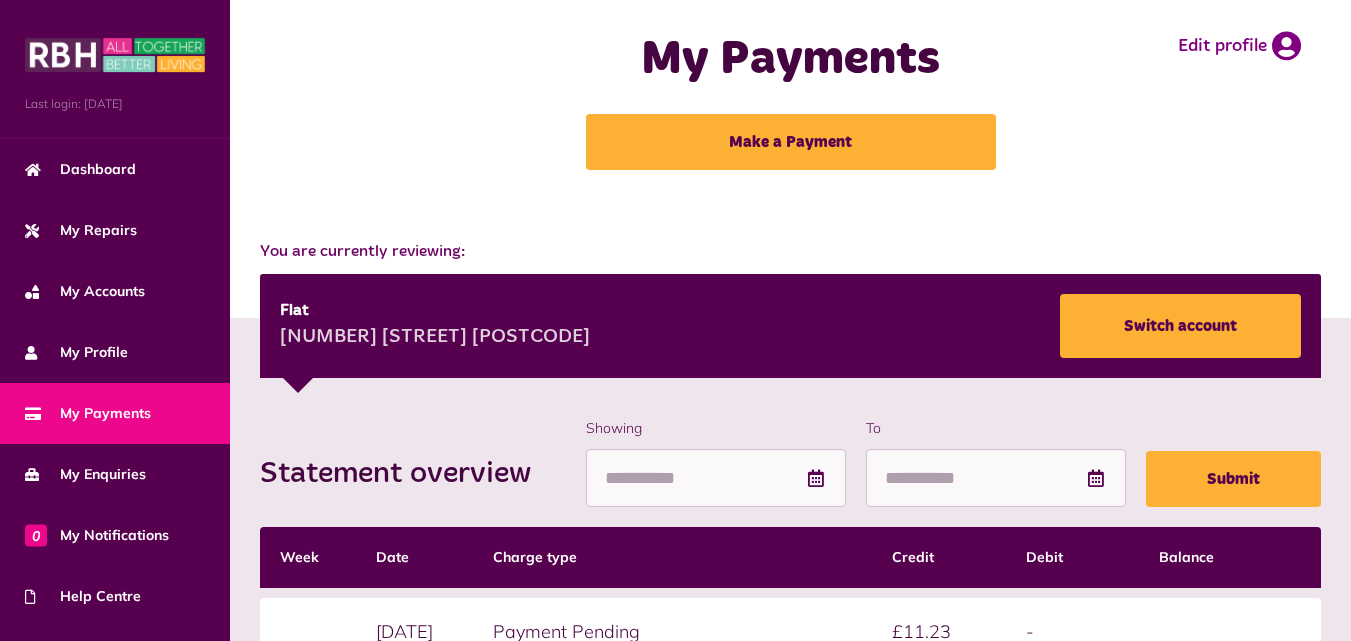 scroll, scrollTop: 0, scrollLeft: 0, axis: both 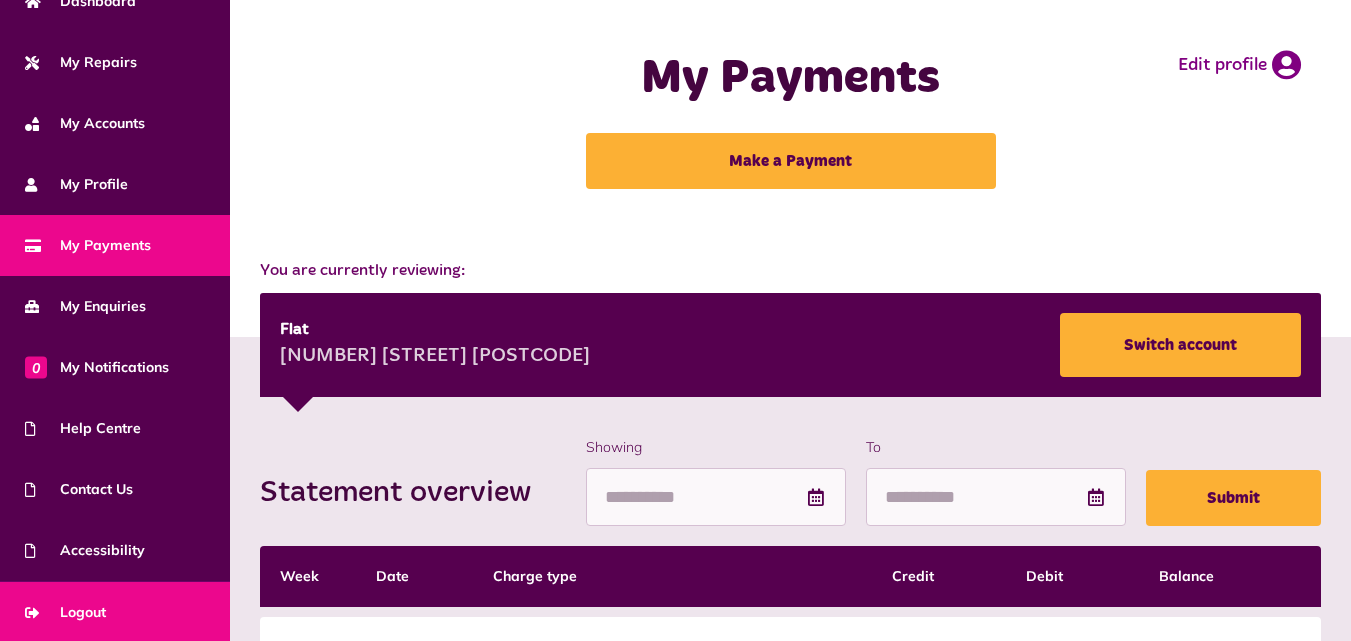 click on "Logout" at bounding box center [65, 612] 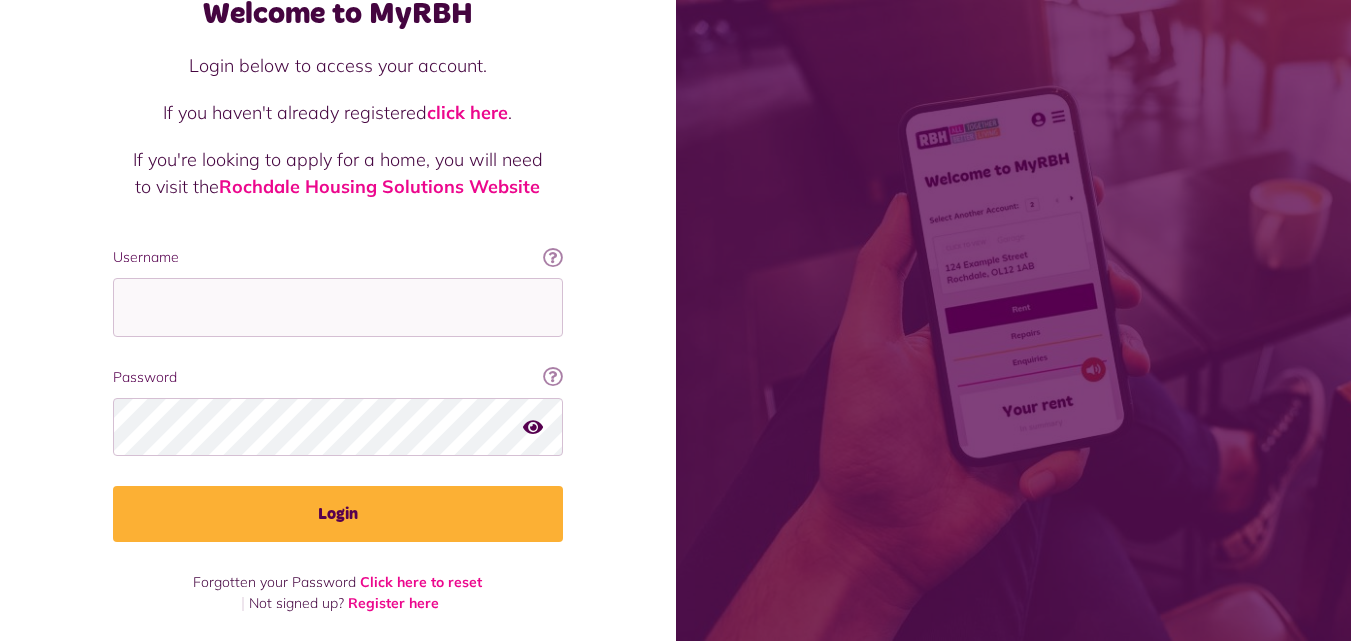 scroll, scrollTop: 127, scrollLeft: 0, axis: vertical 